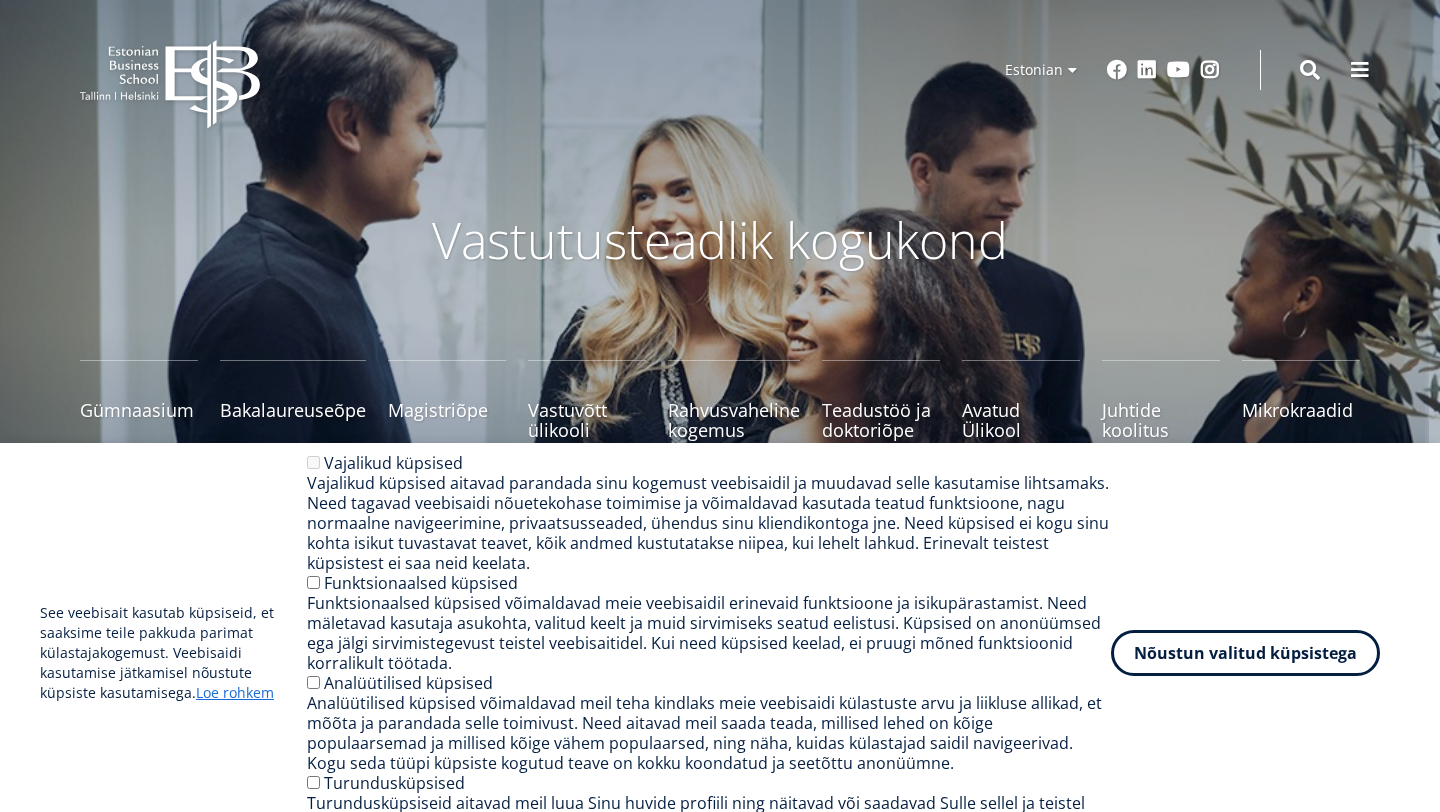 scroll, scrollTop: 0, scrollLeft: 0, axis: both 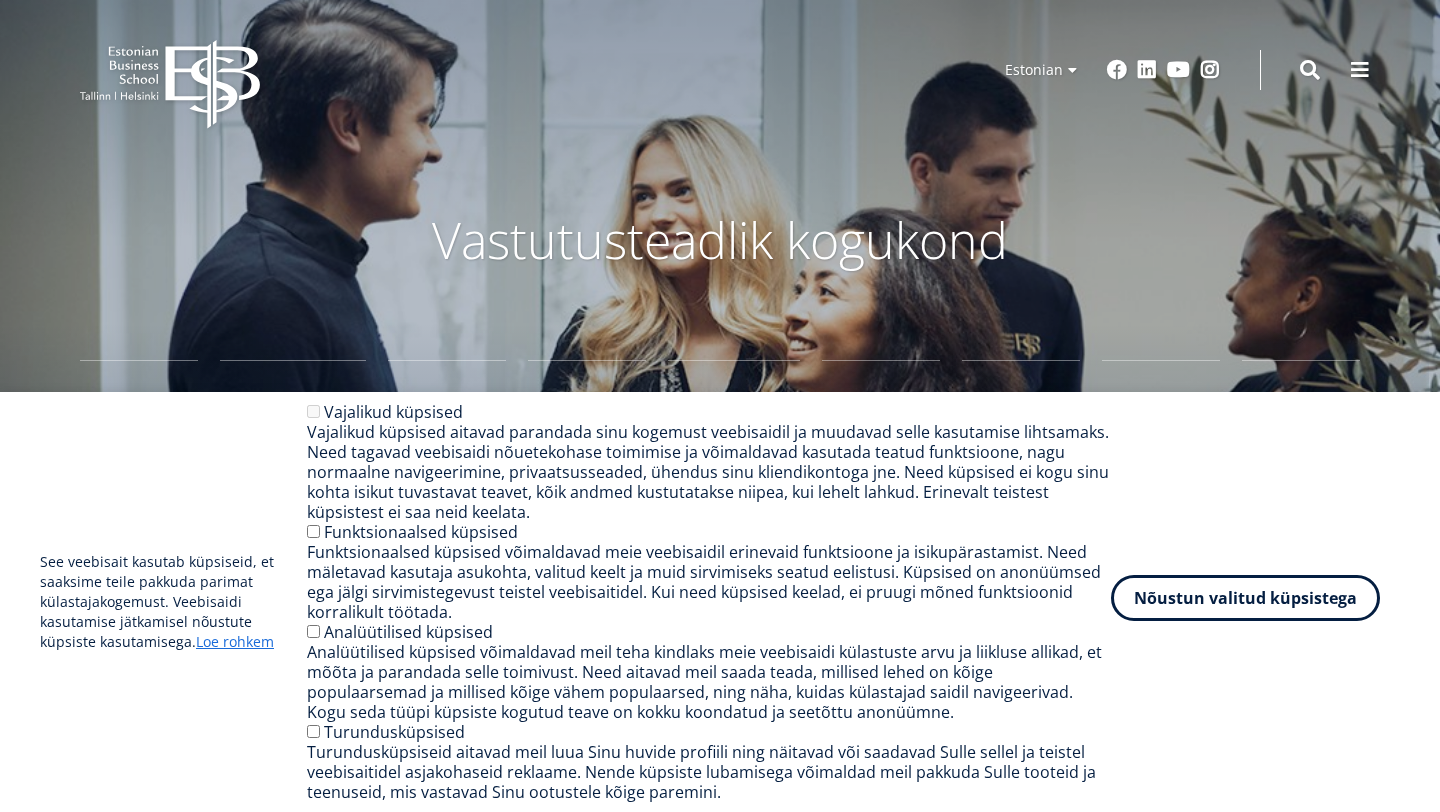 click on "Nõustun valitud küpsistega" at bounding box center [1245, 598] 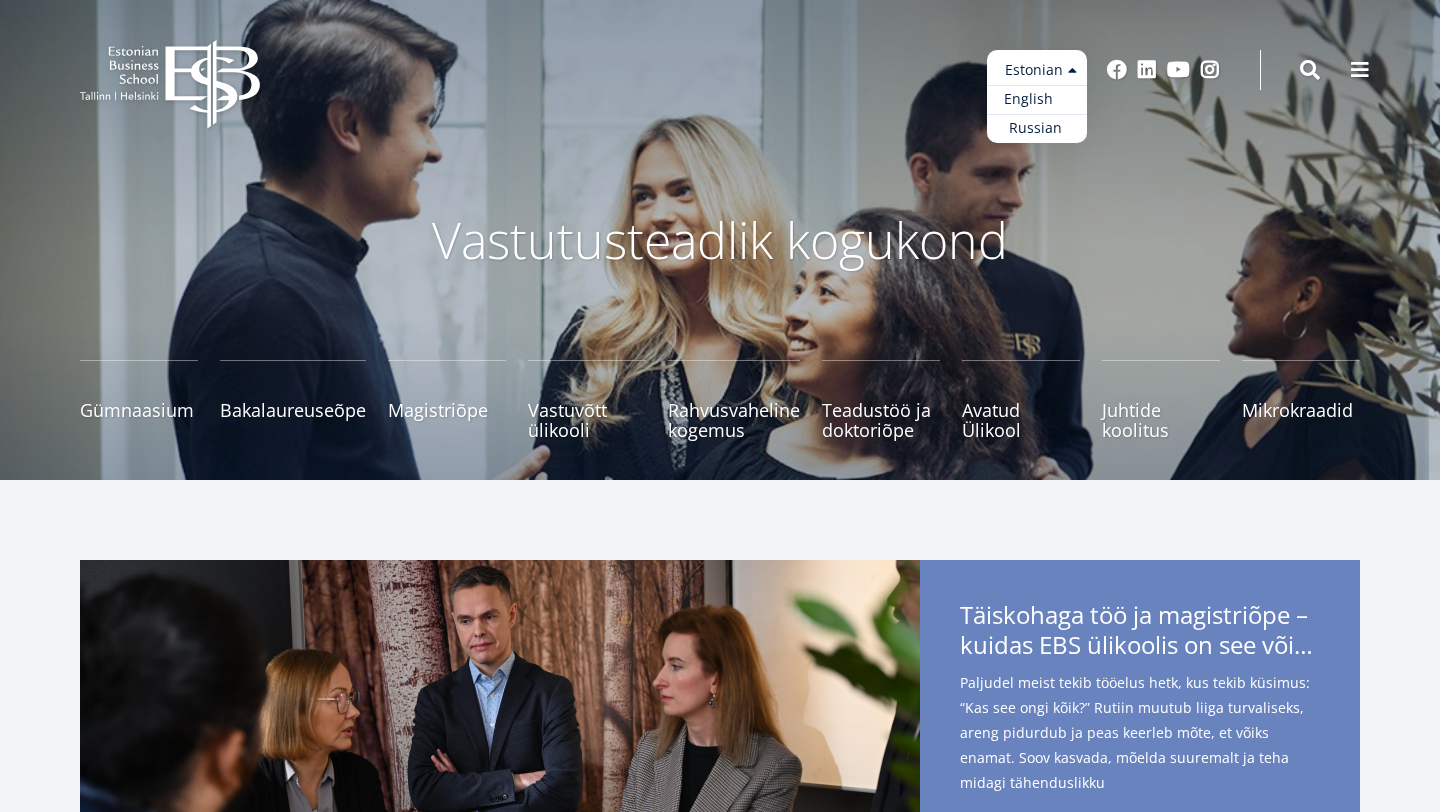 click on "English" at bounding box center [1037, 99] 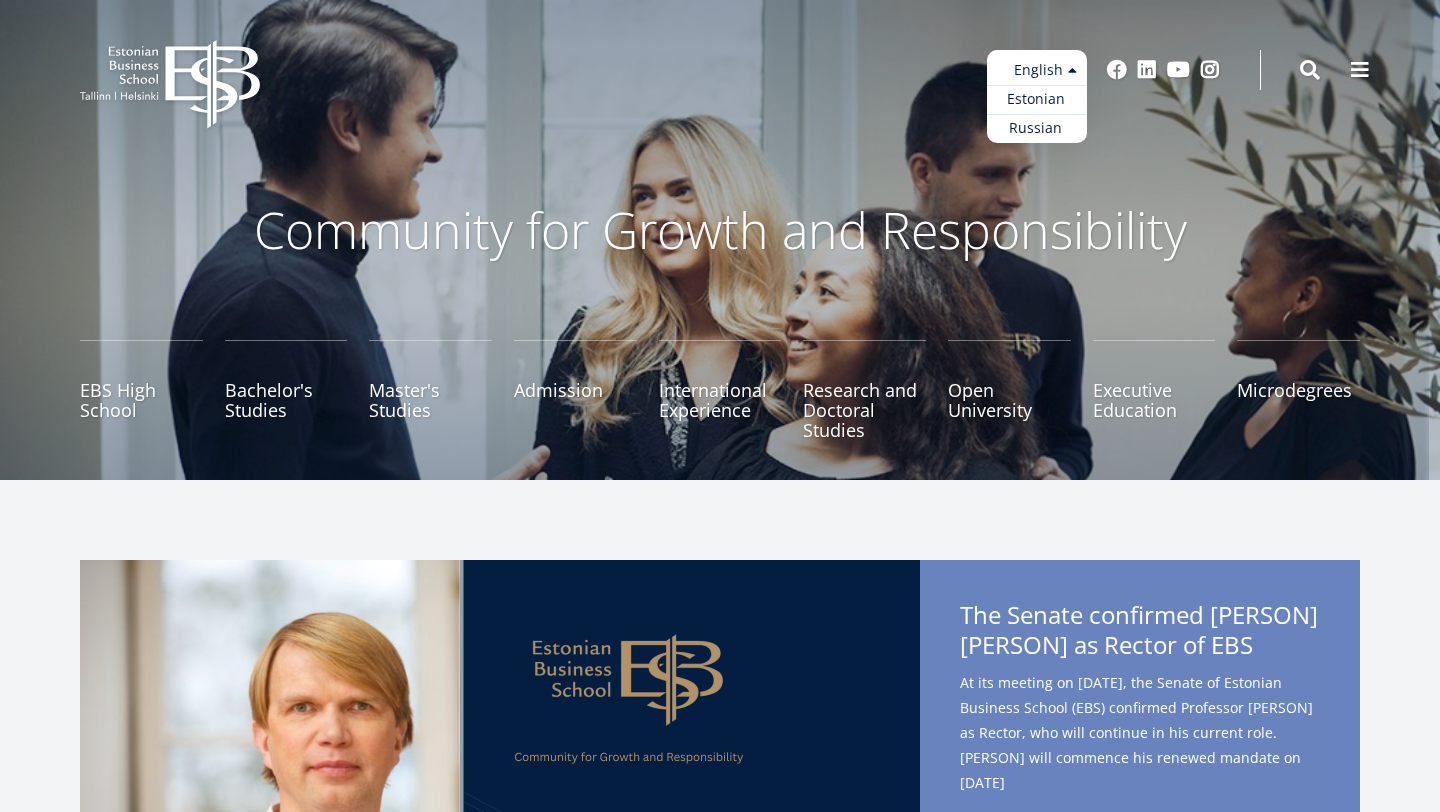 scroll, scrollTop: 0, scrollLeft: 0, axis: both 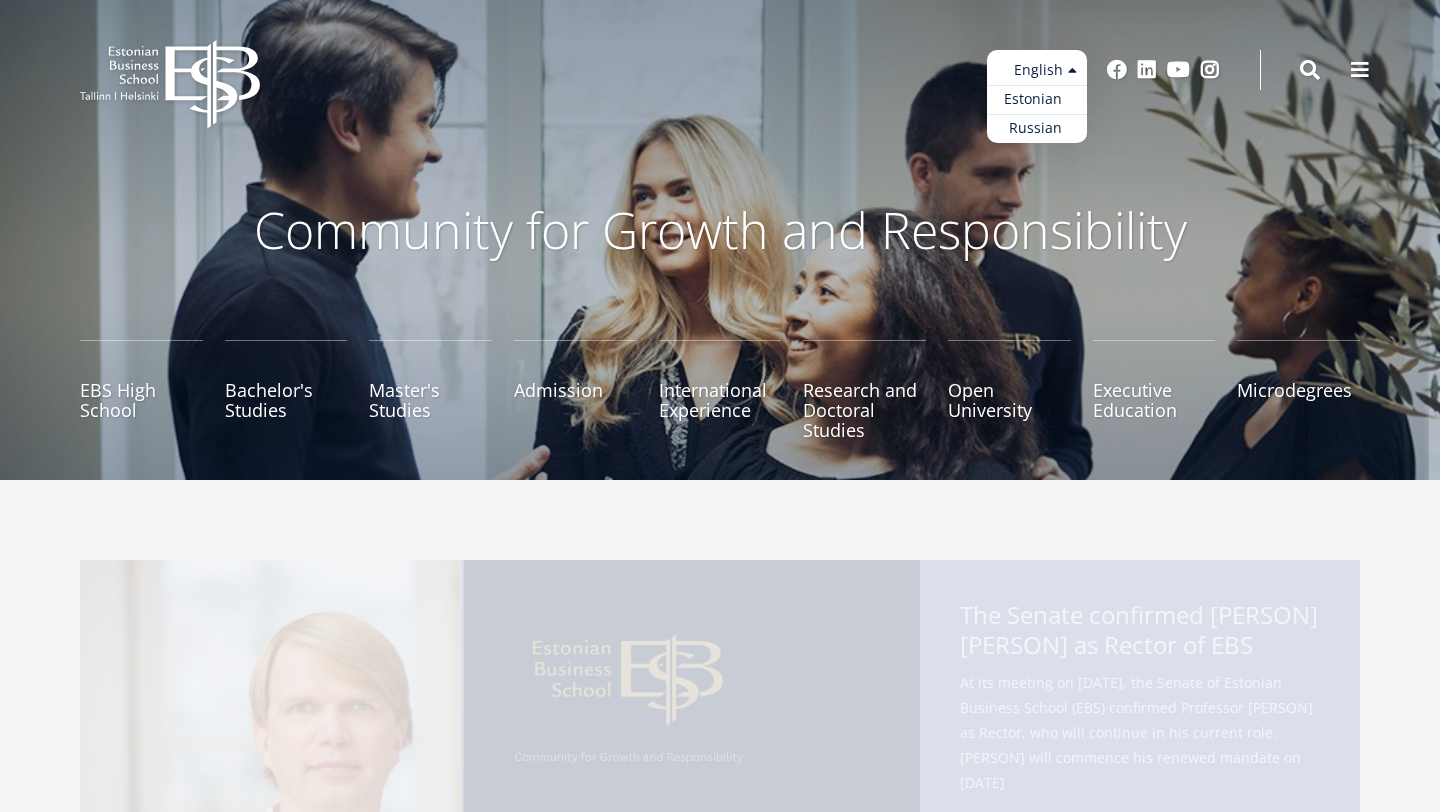click on "Estonian" at bounding box center [1037, 99] 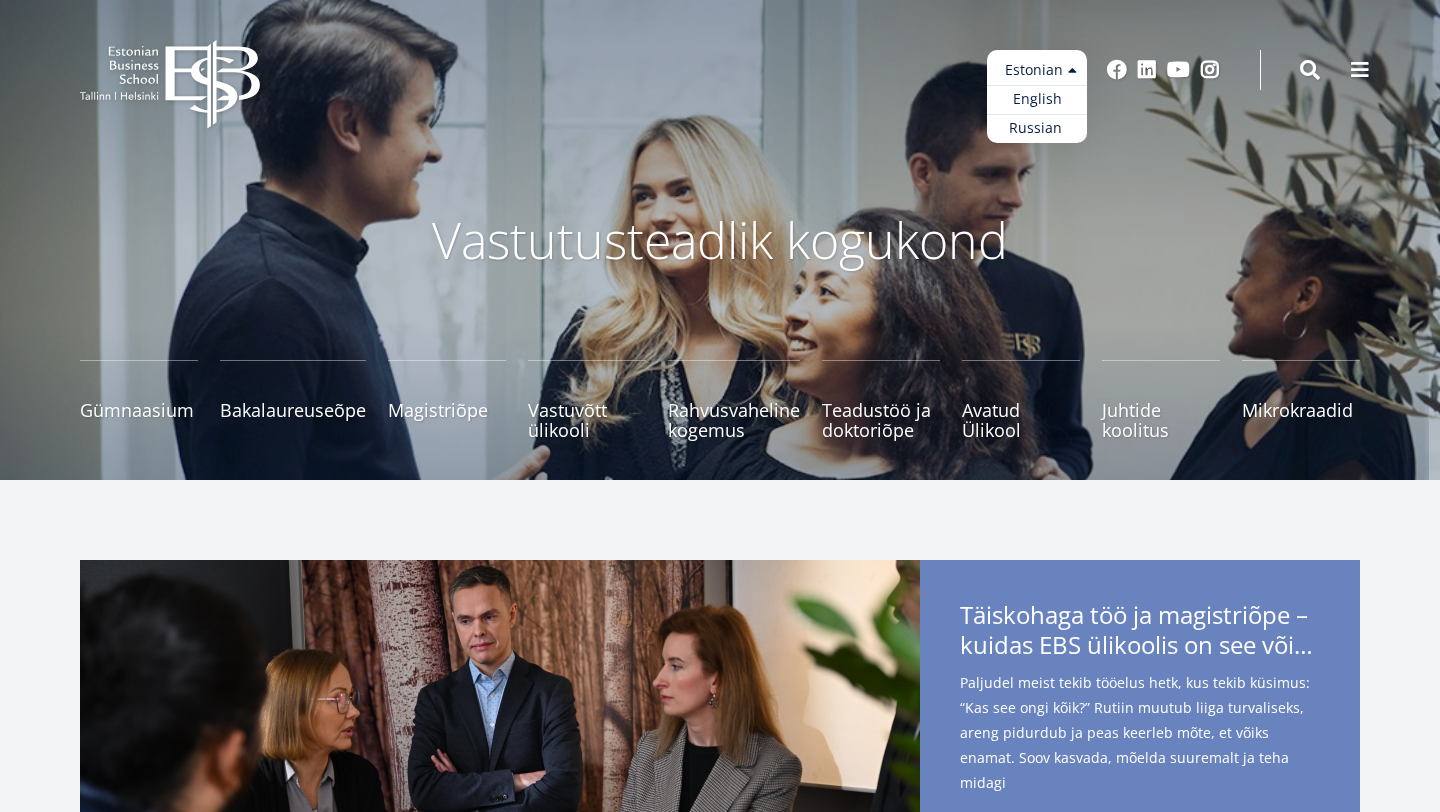 scroll, scrollTop: 0, scrollLeft: 0, axis: both 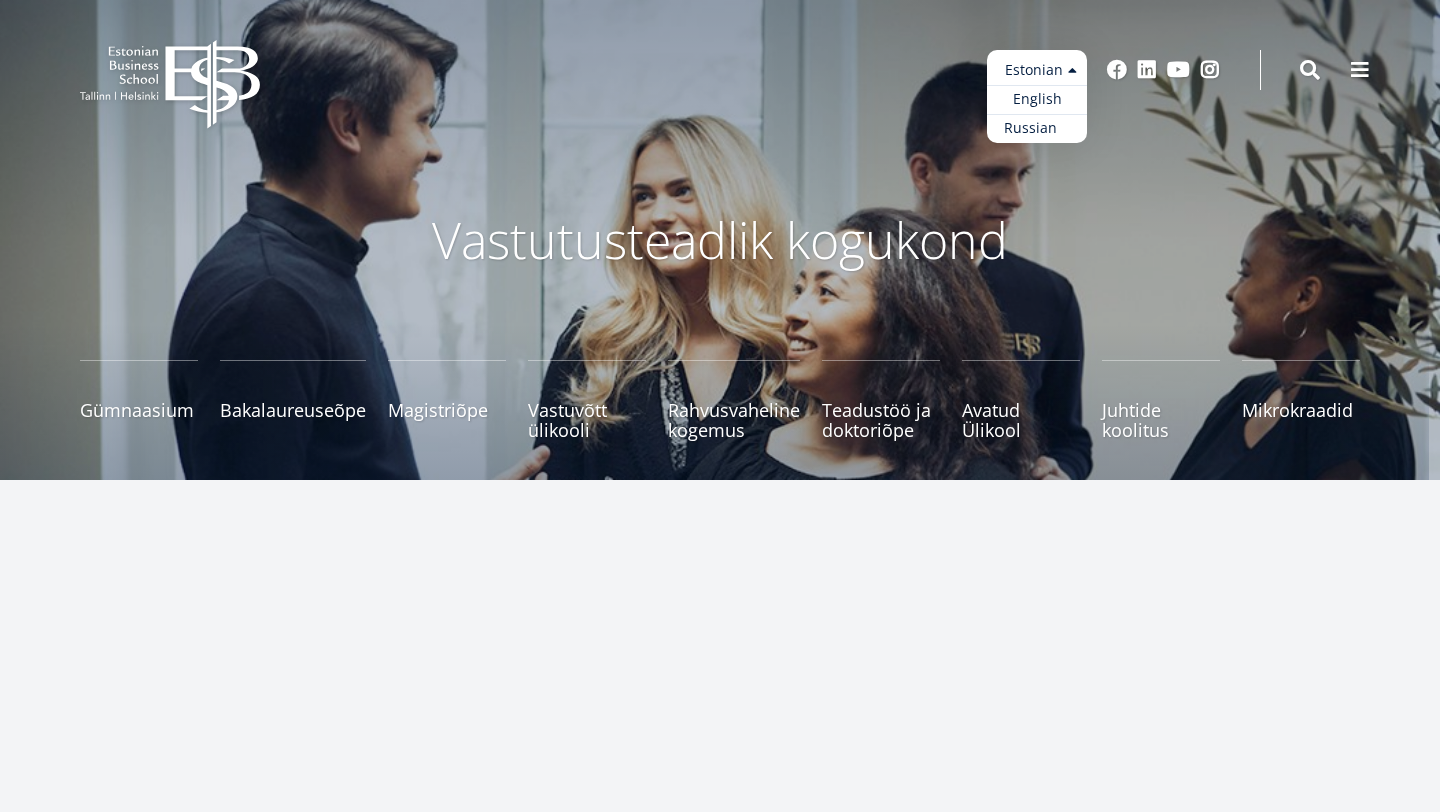 click on "Russian" at bounding box center (1037, 128) 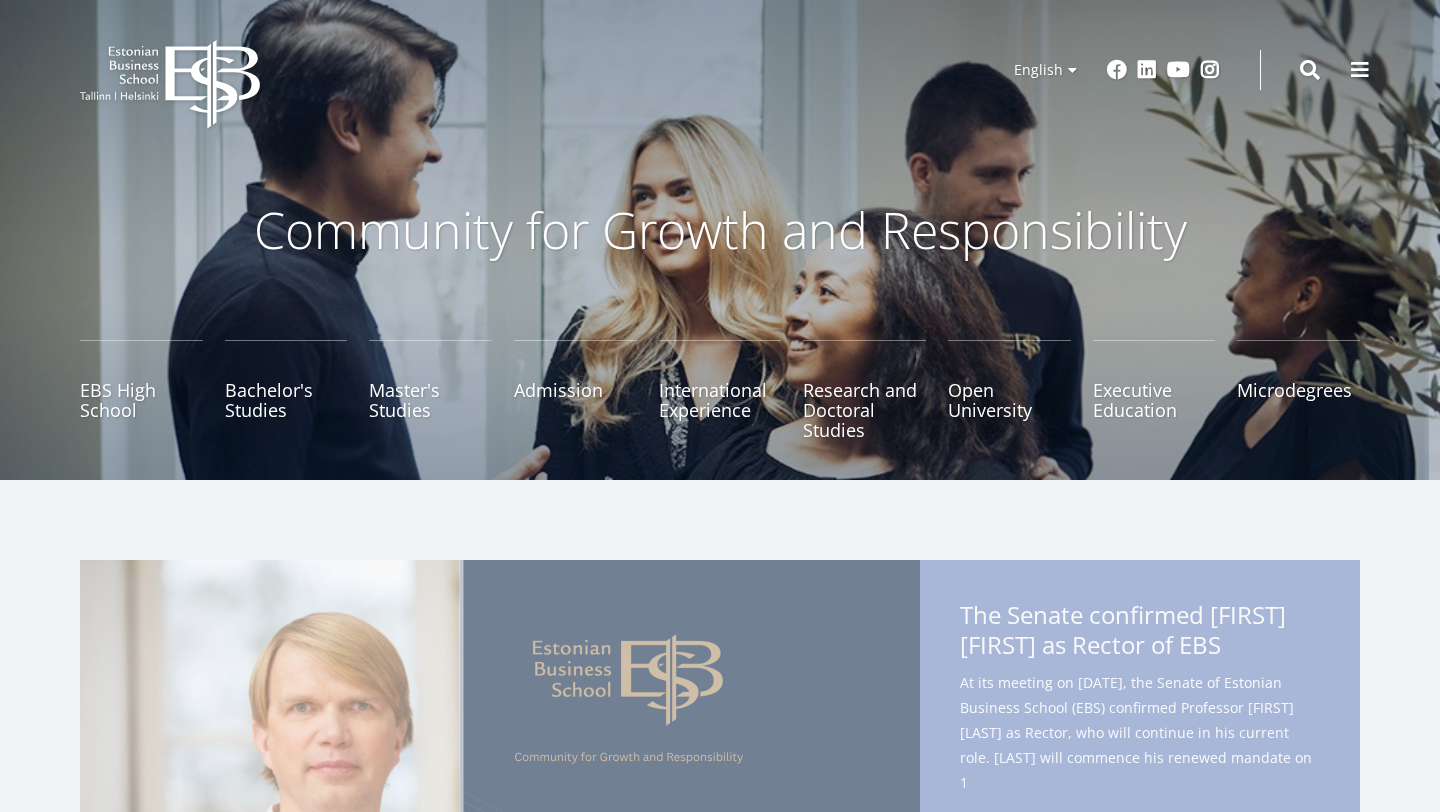 scroll, scrollTop: 0, scrollLeft: 0, axis: both 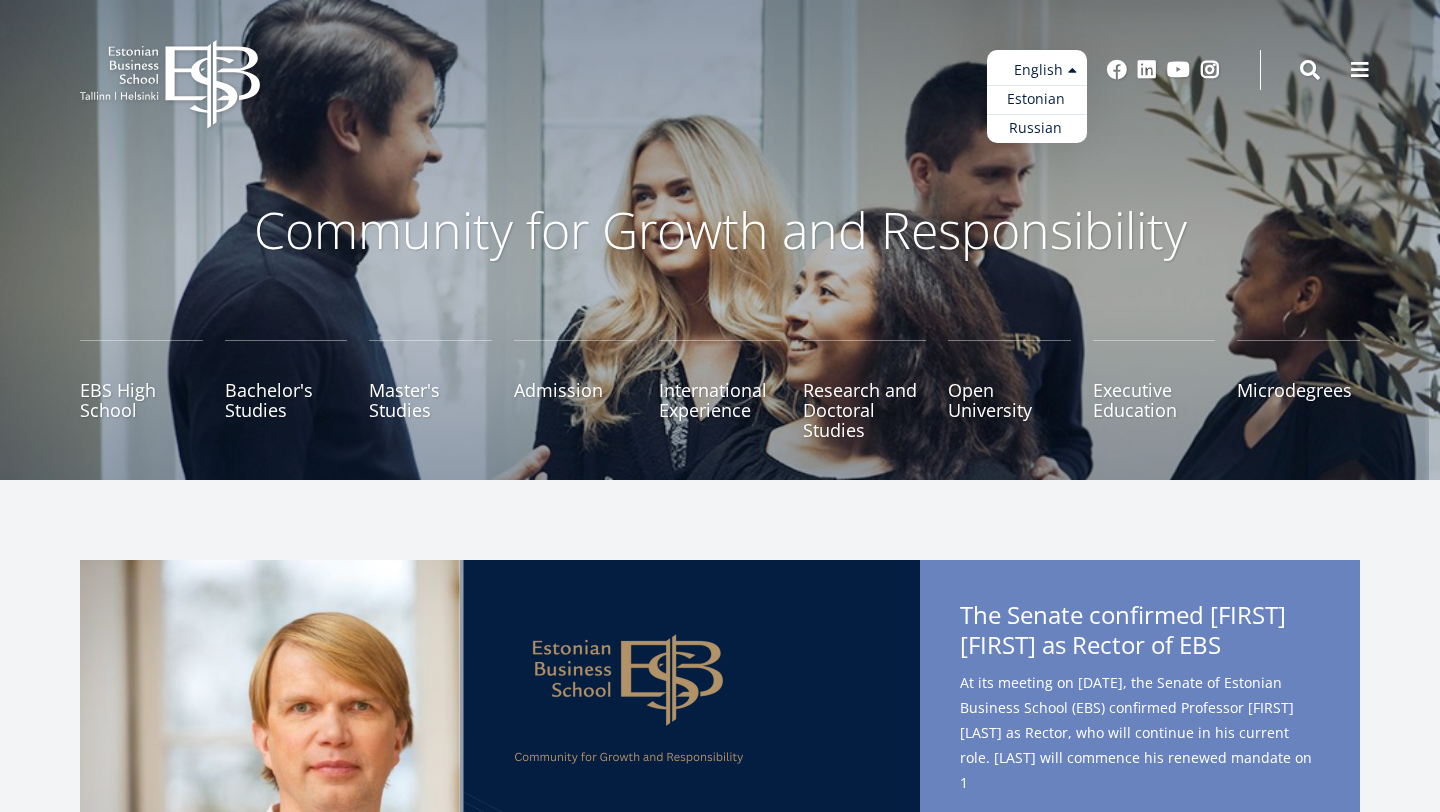 click on "Estonian English        Russian" at bounding box center [1037, 96] 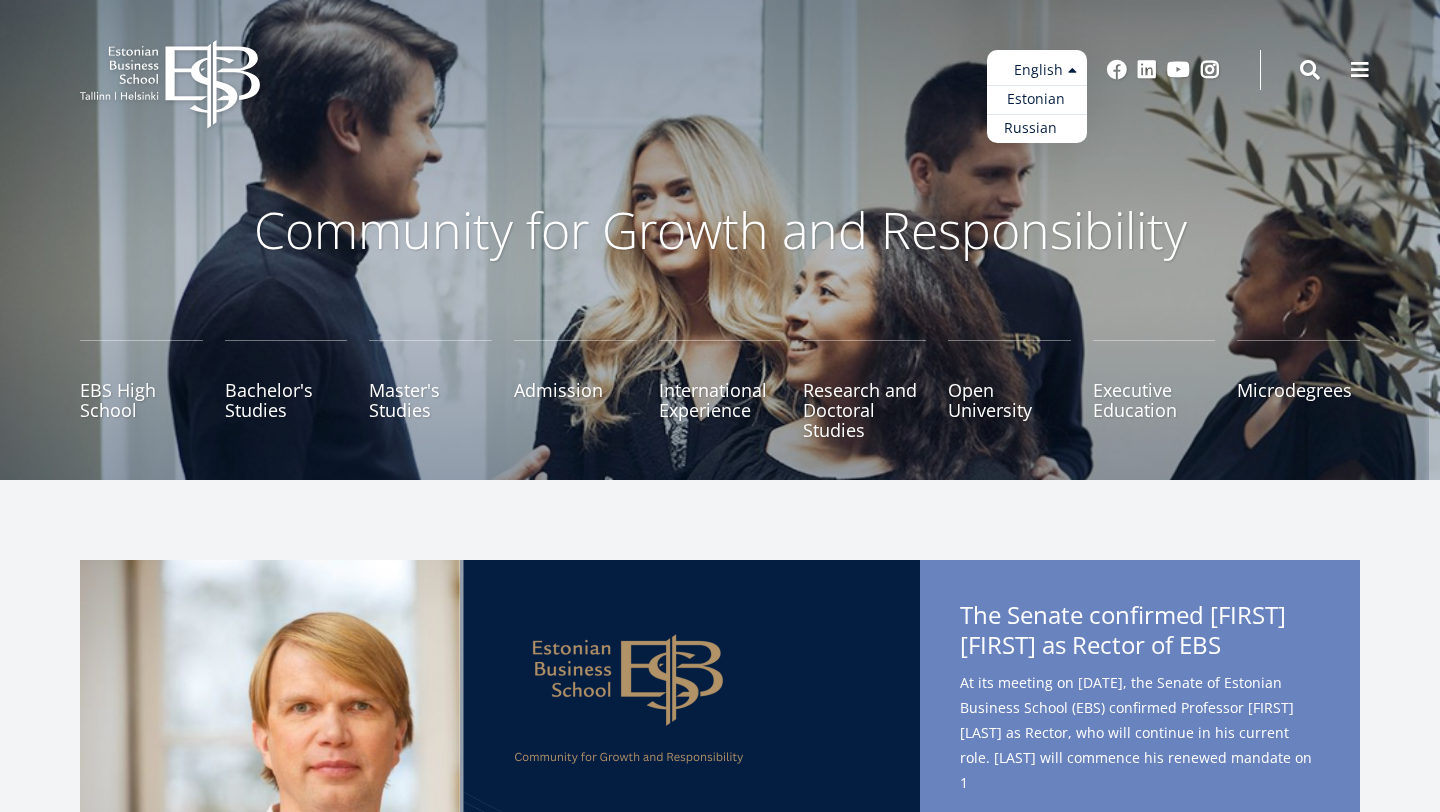 click on "Russian" at bounding box center [1037, 128] 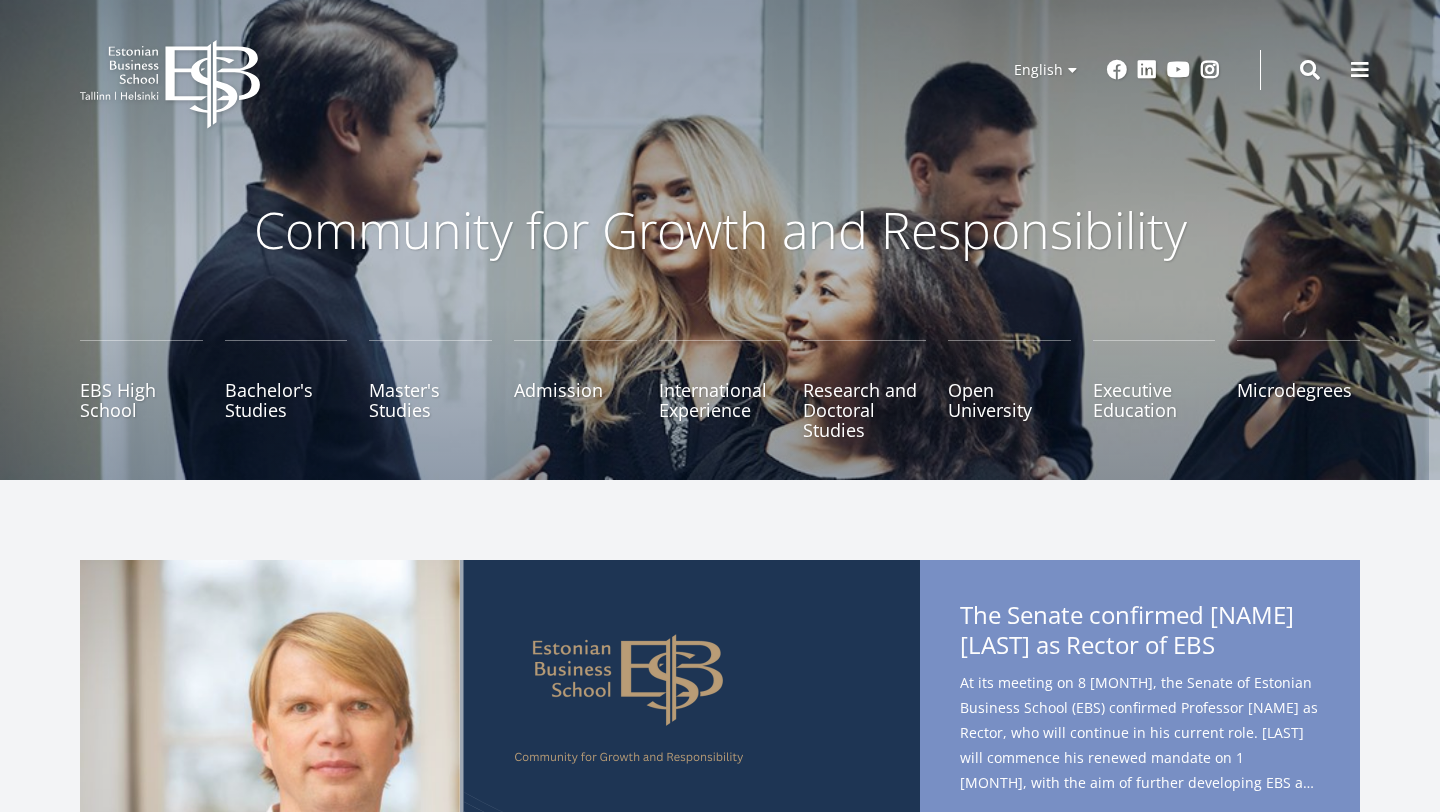 scroll, scrollTop: 0, scrollLeft: 0, axis: both 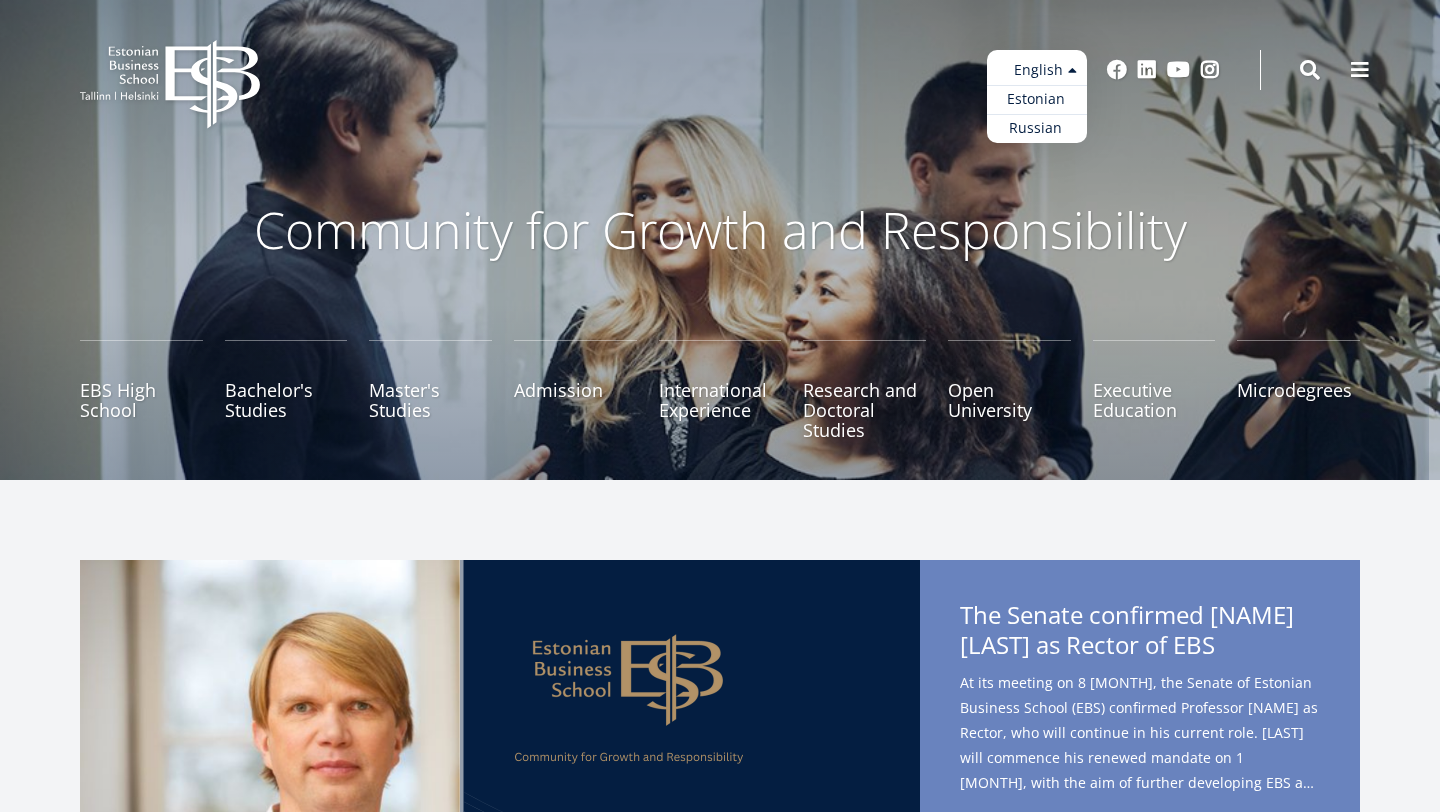 click on "Estonian English        Russian" at bounding box center [1037, 96] 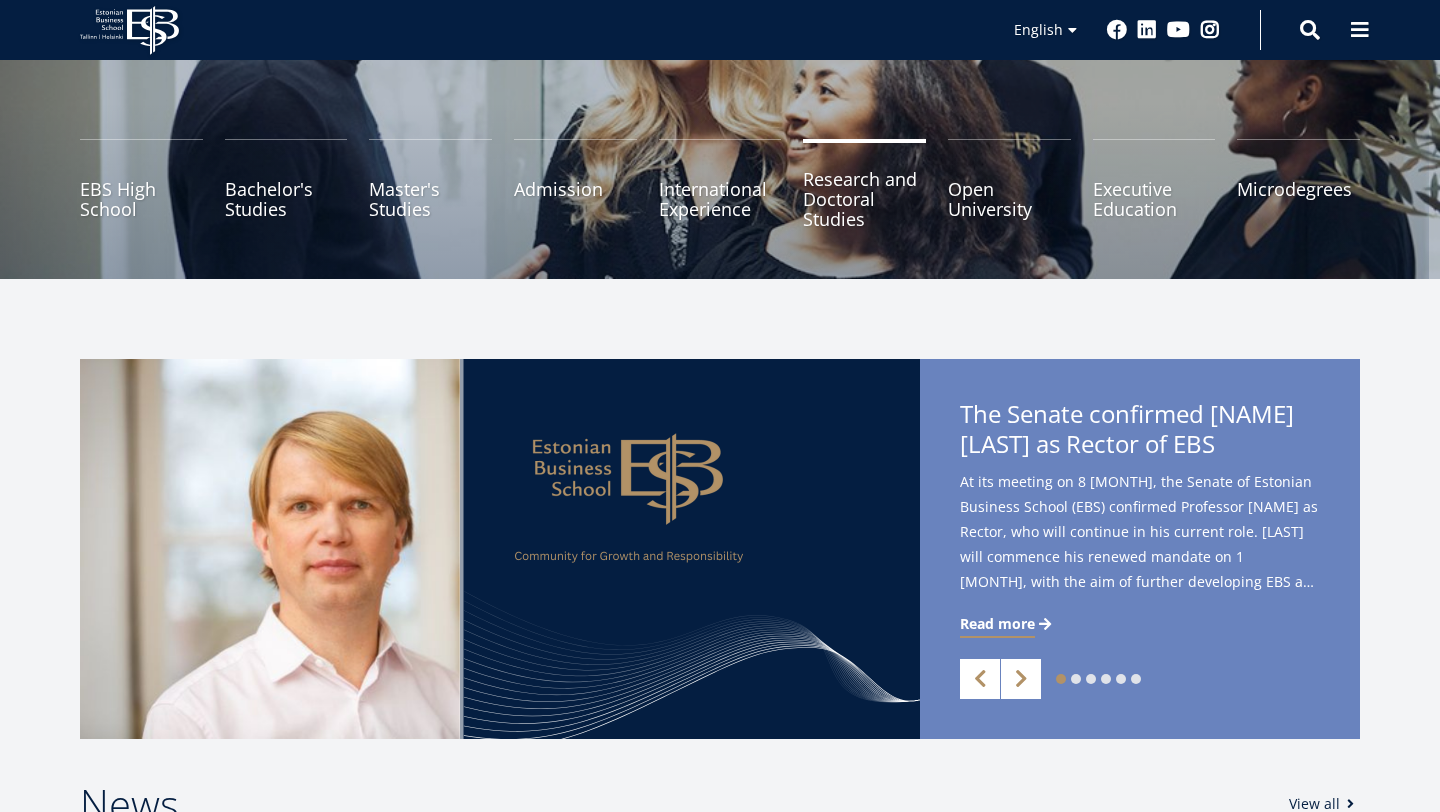 scroll, scrollTop: 0, scrollLeft: 0, axis: both 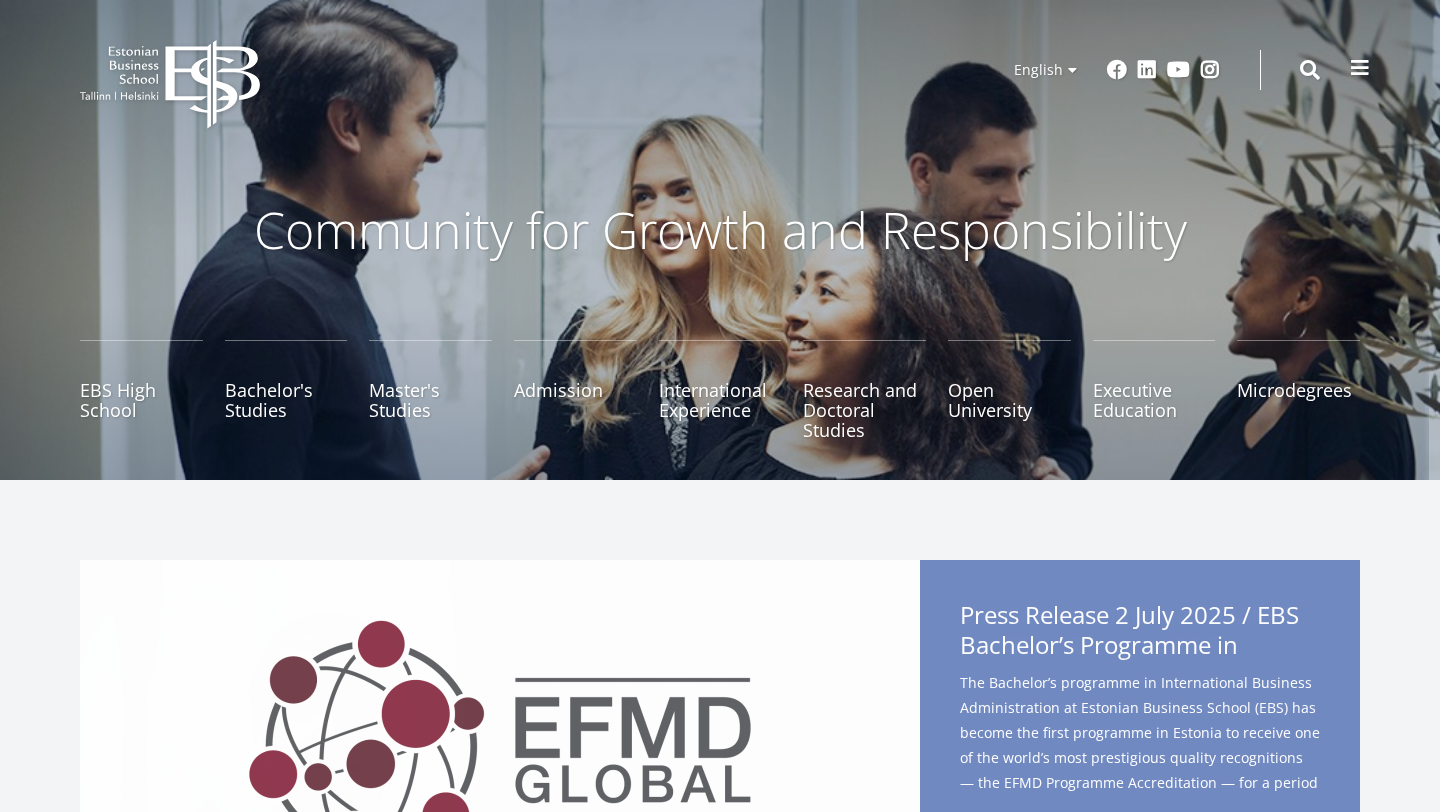 click at bounding box center [1360, 68] 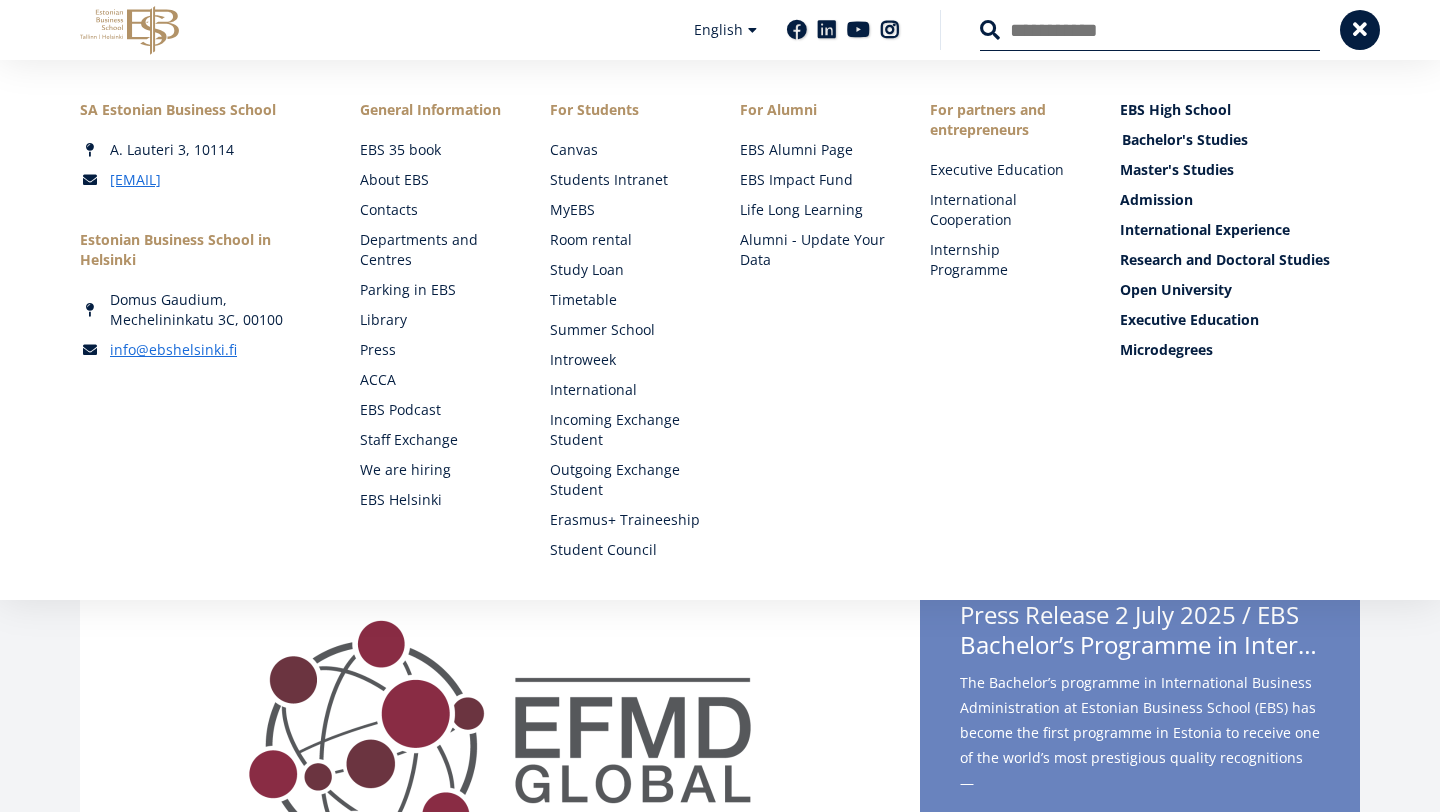 click on "Bachelor's Studies" at bounding box center (1242, 140) 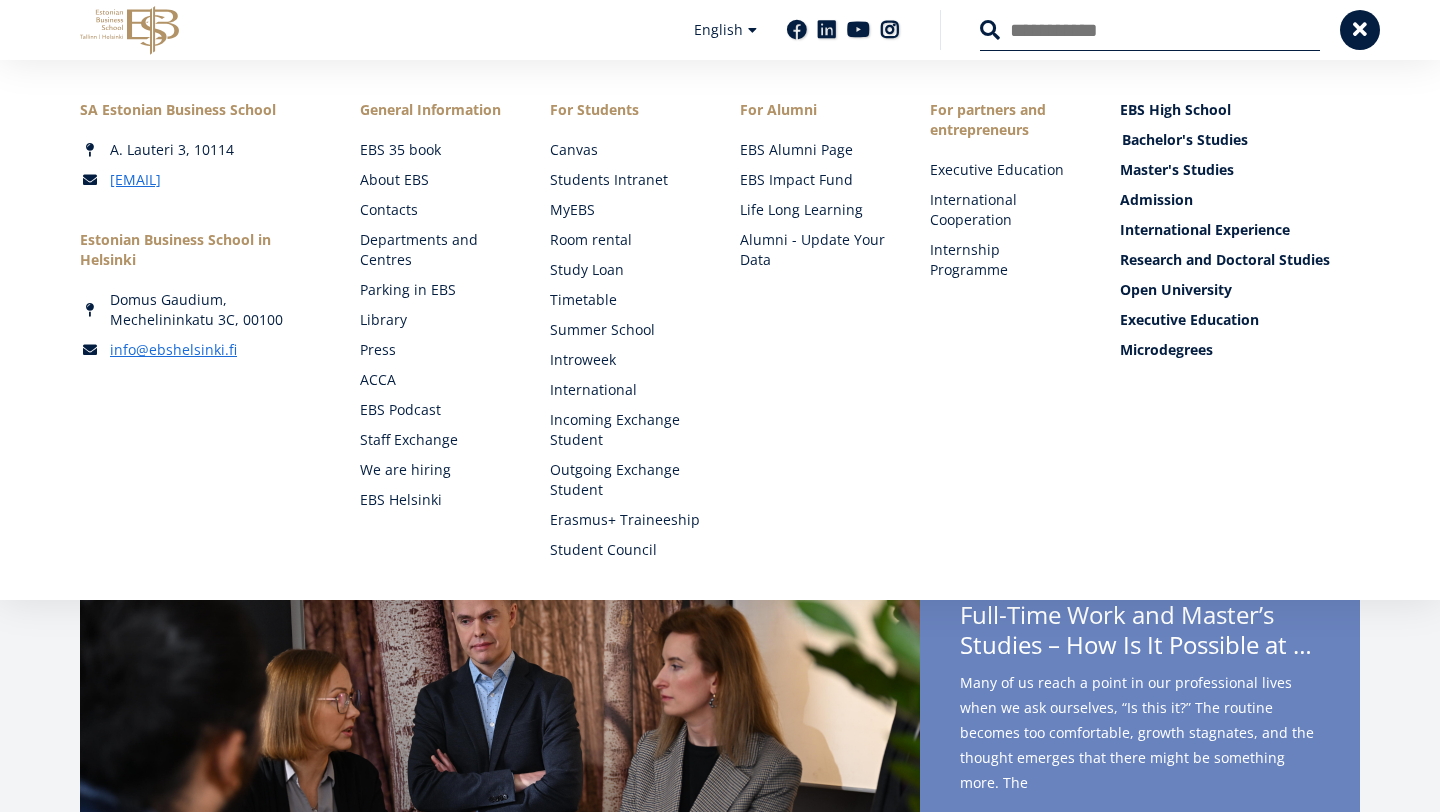 click on "Bachelor's Studies" at bounding box center [1242, 140] 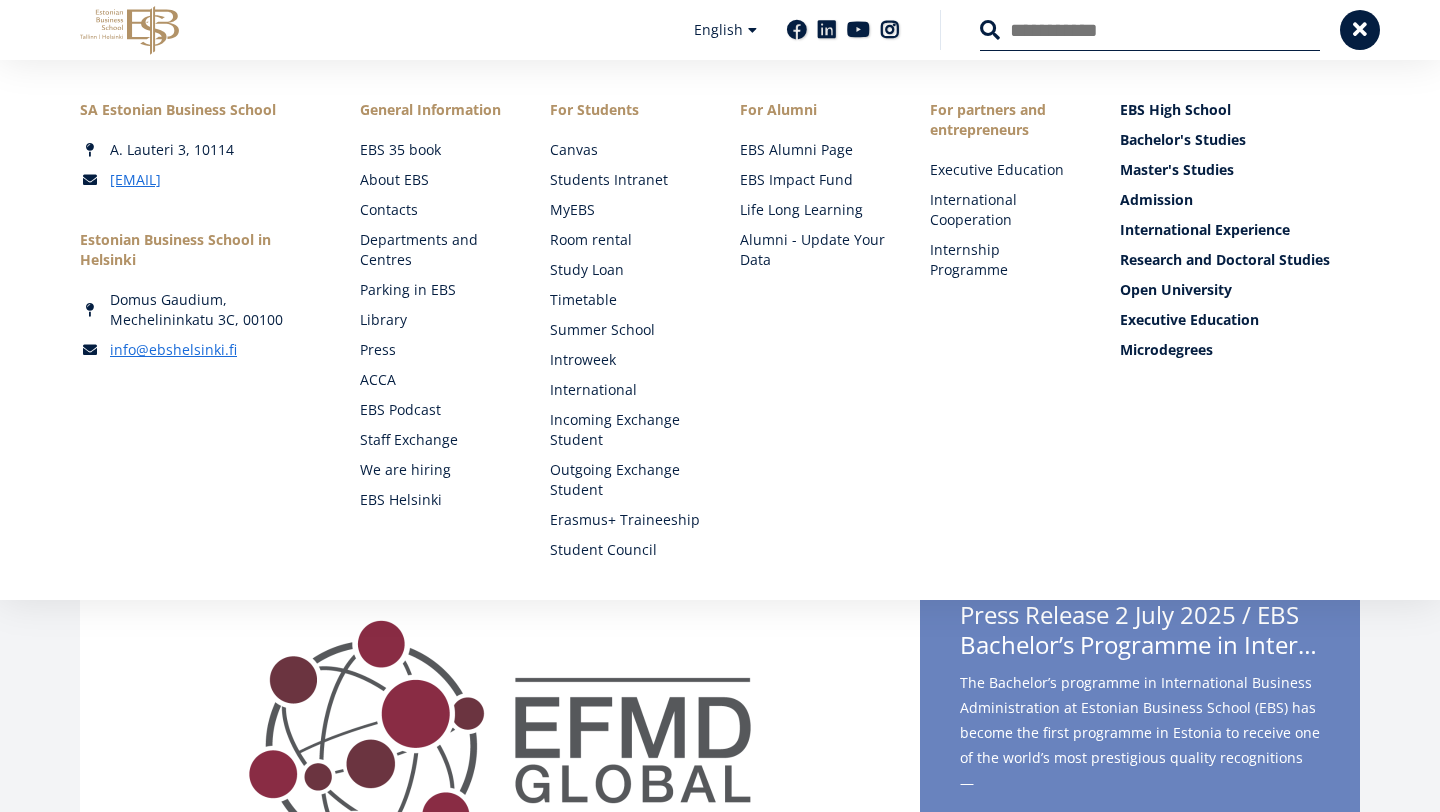 click on "Search" at bounding box center [1150, 30] 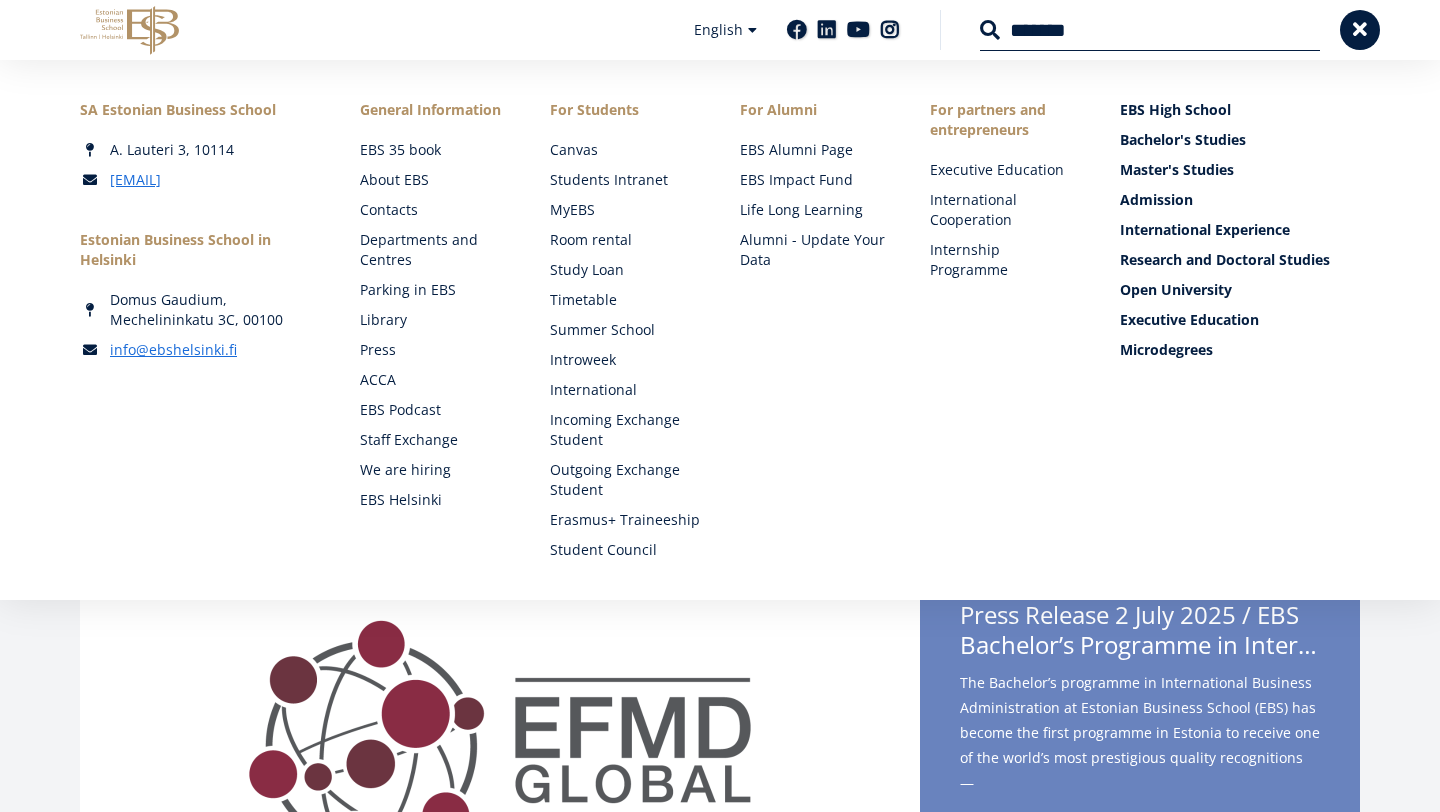 type on "*******" 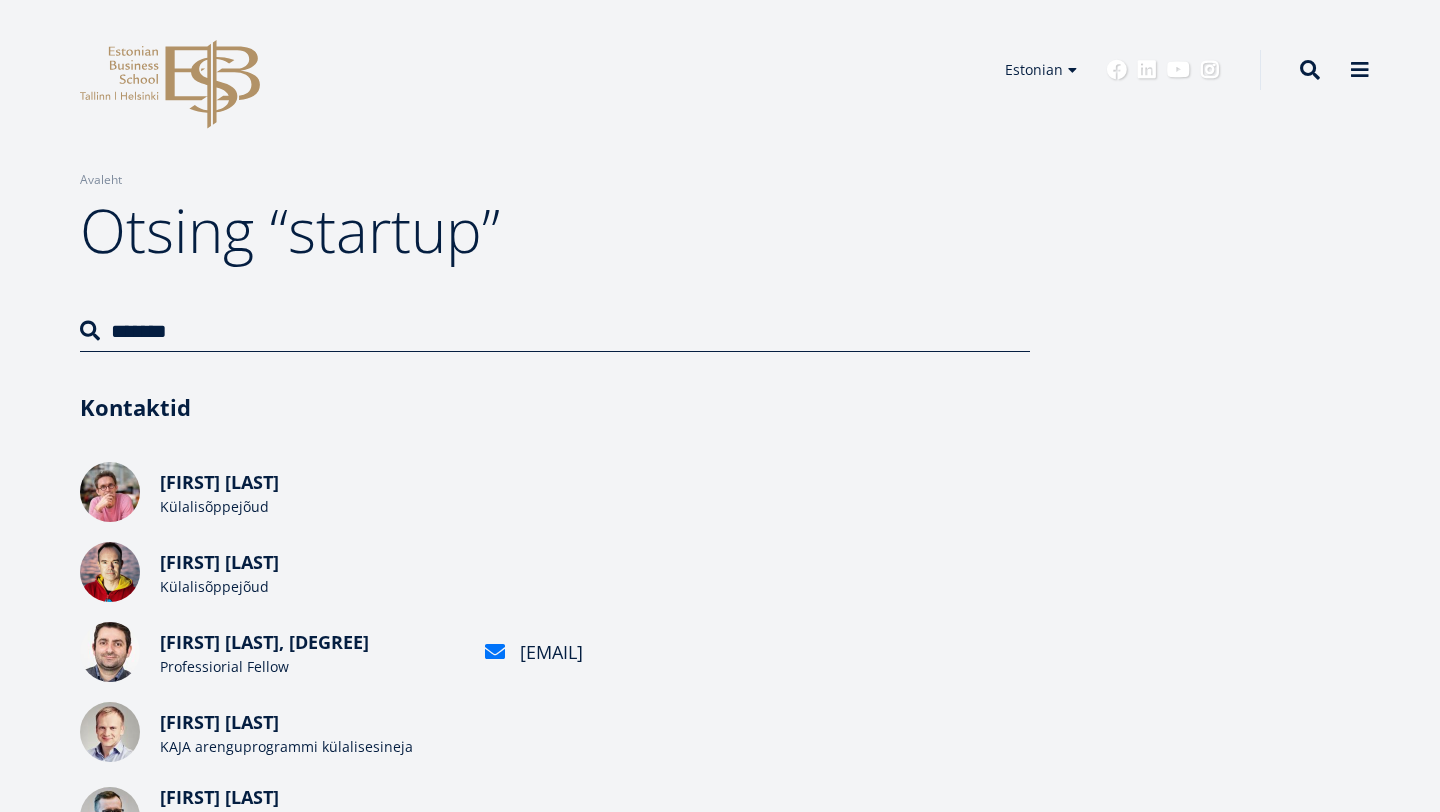 scroll, scrollTop: 0, scrollLeft: 0, axis: both 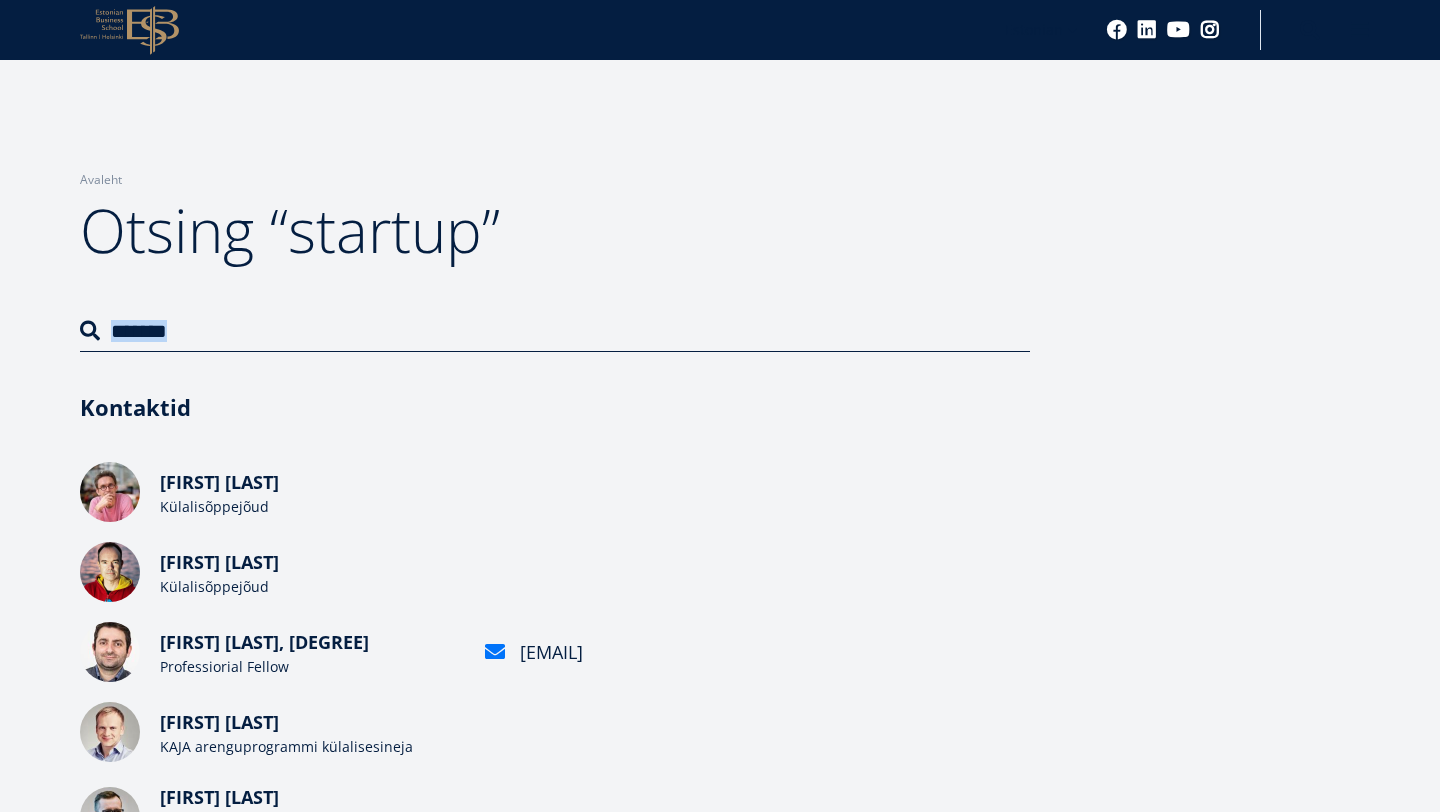 drag, startPoint x: 1052, startPoint y: 350, endPoint x: 541, endPoint y: 396, distance: 513.0663 